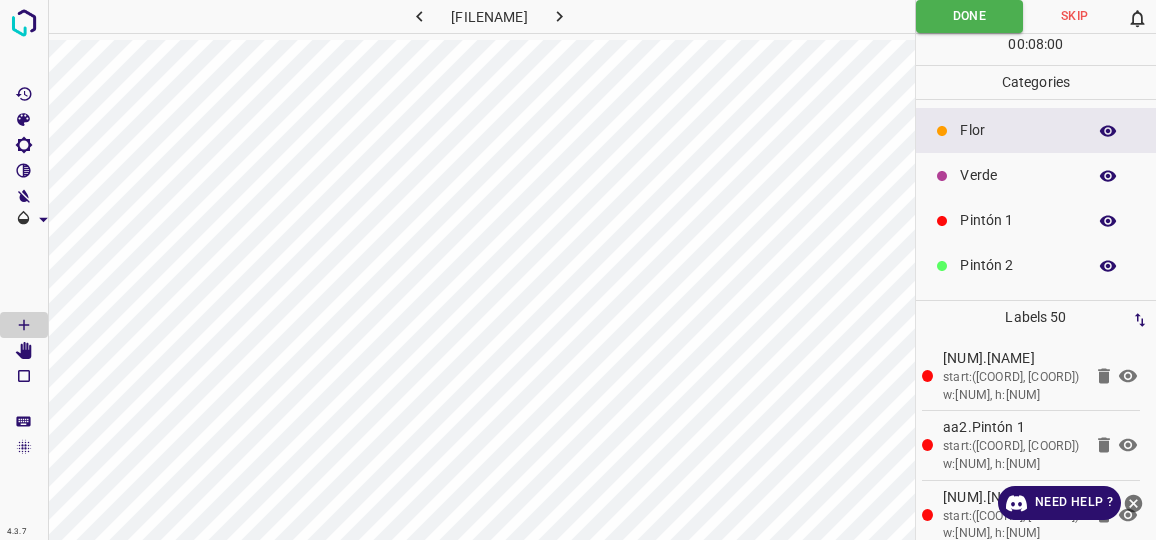 scroll, scrollTop: 0, scrollLeft: 0, axis: both 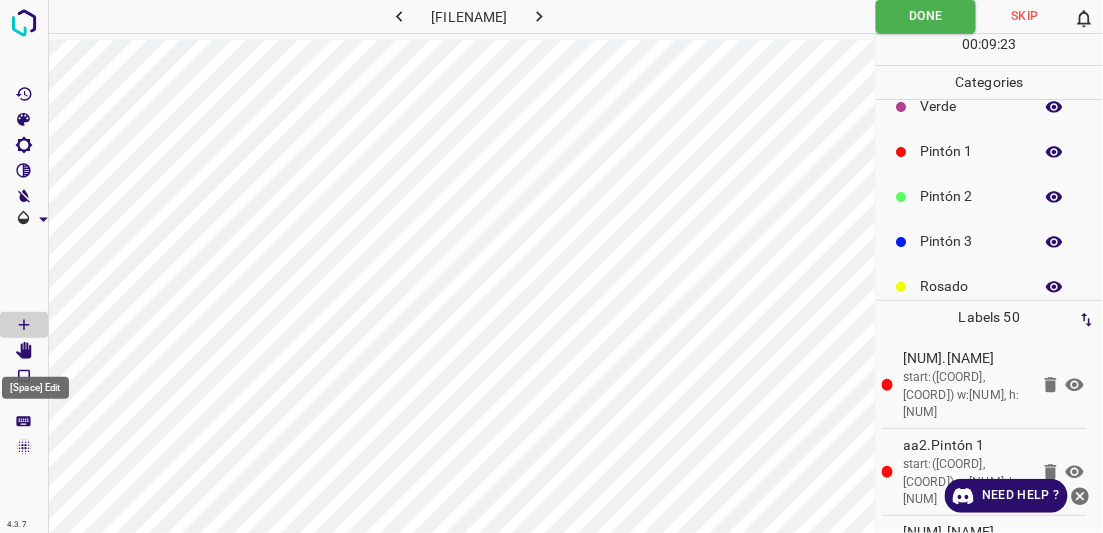 click 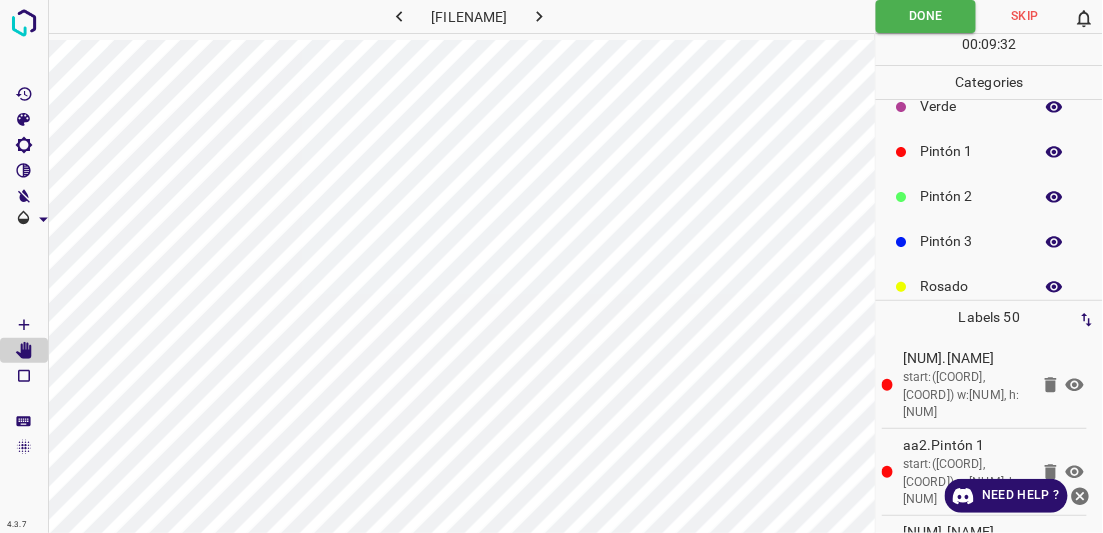 scroll, scrollTop: 0, scrollLeft: 0, axis: both 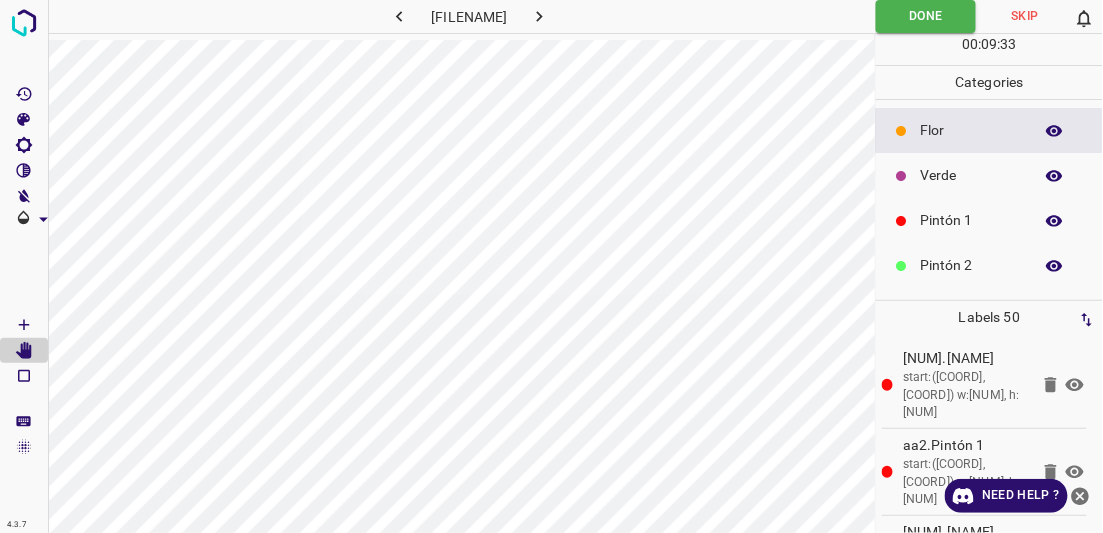 click on "Verde" at bounding box center [972, 175] 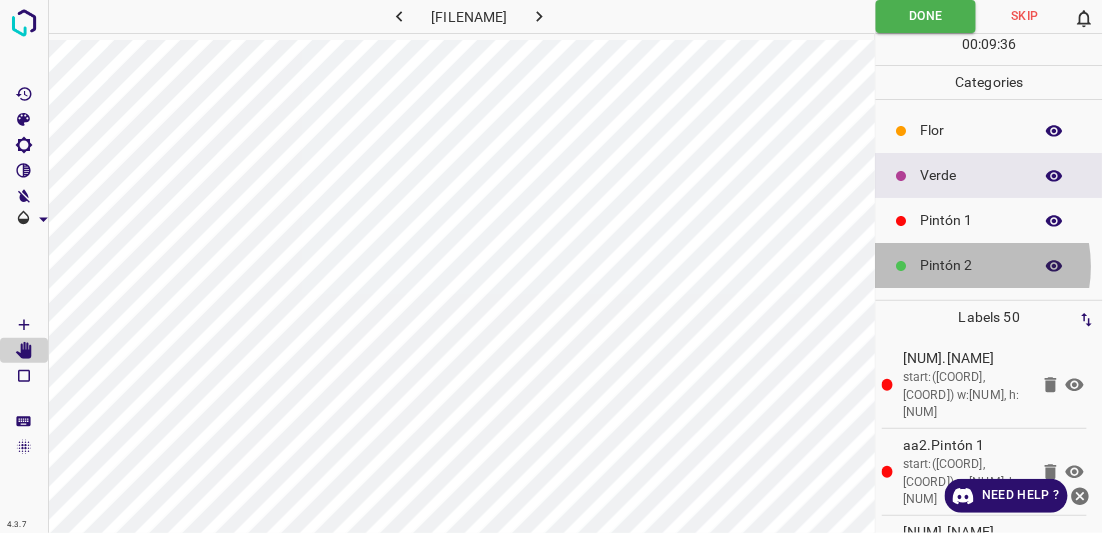 click on "Pintón 2" at bounding box center [972, 265] 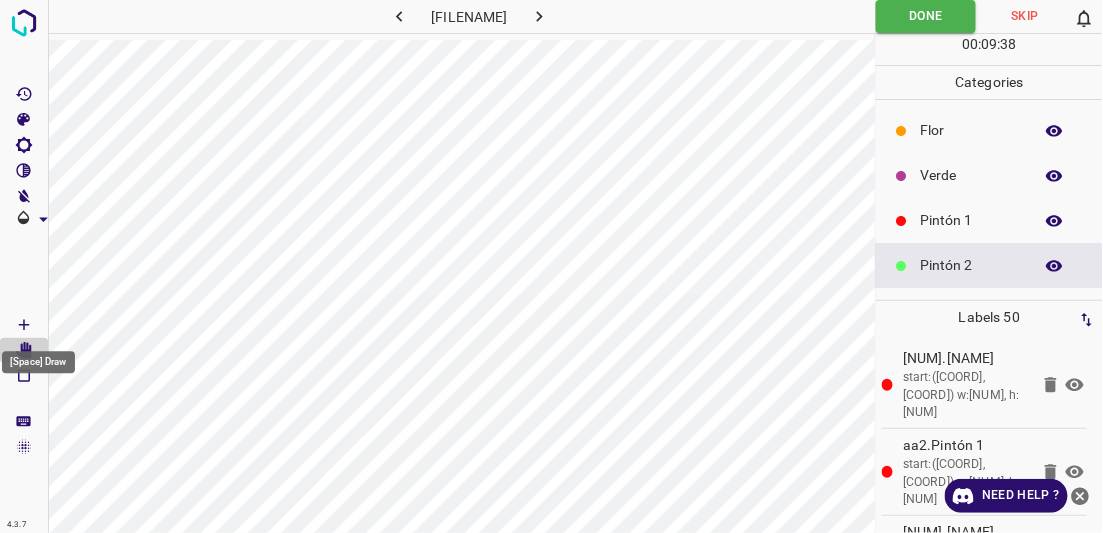 click 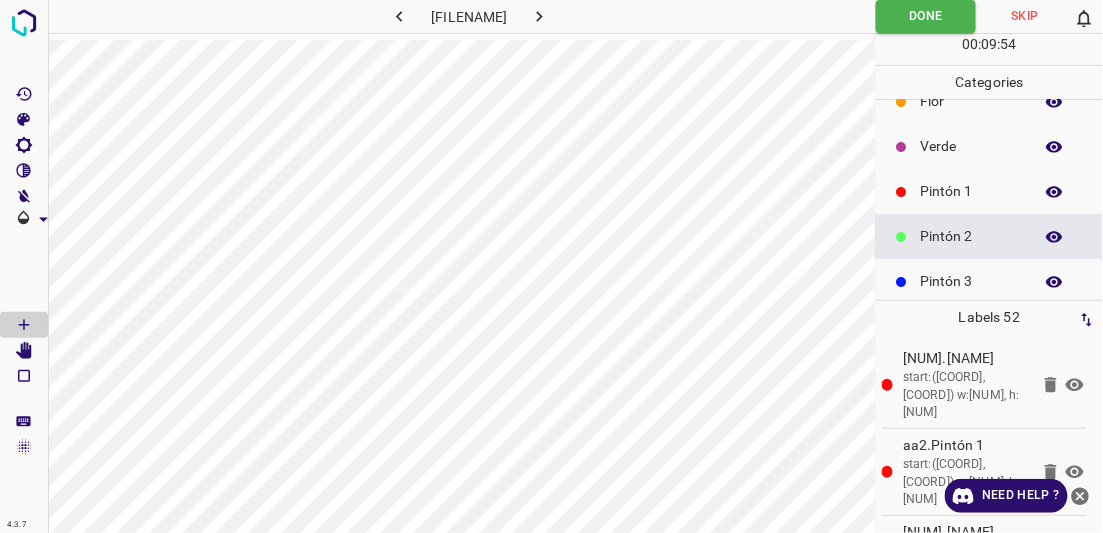 scroll, scrollTop: 33, scrollLeft: 0, axis: vertical 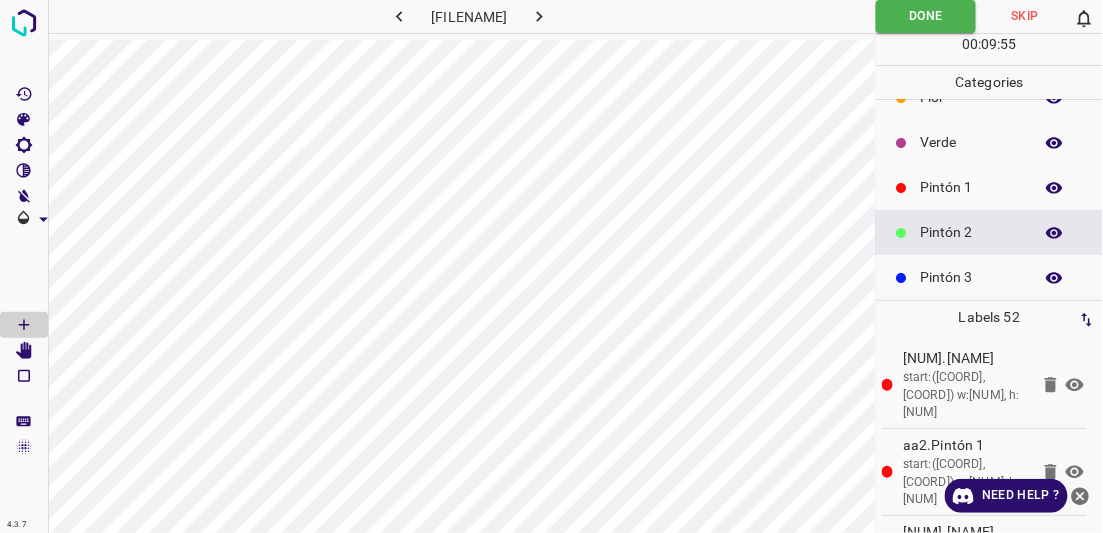 click on "Pintón 3" at bounding box center [972, 277] 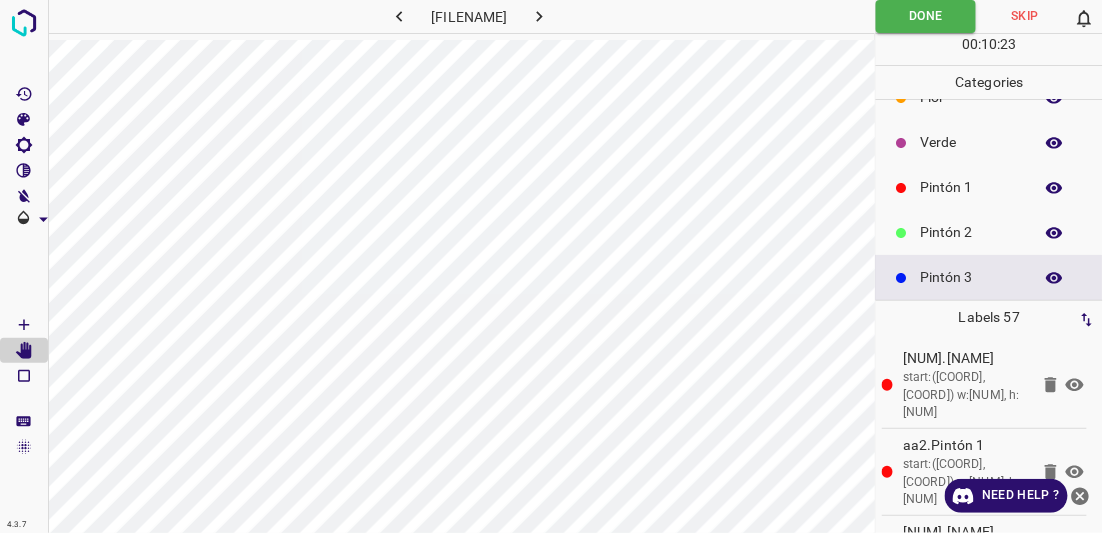 click on "Pintón 3" at bounding box center (972, 277) 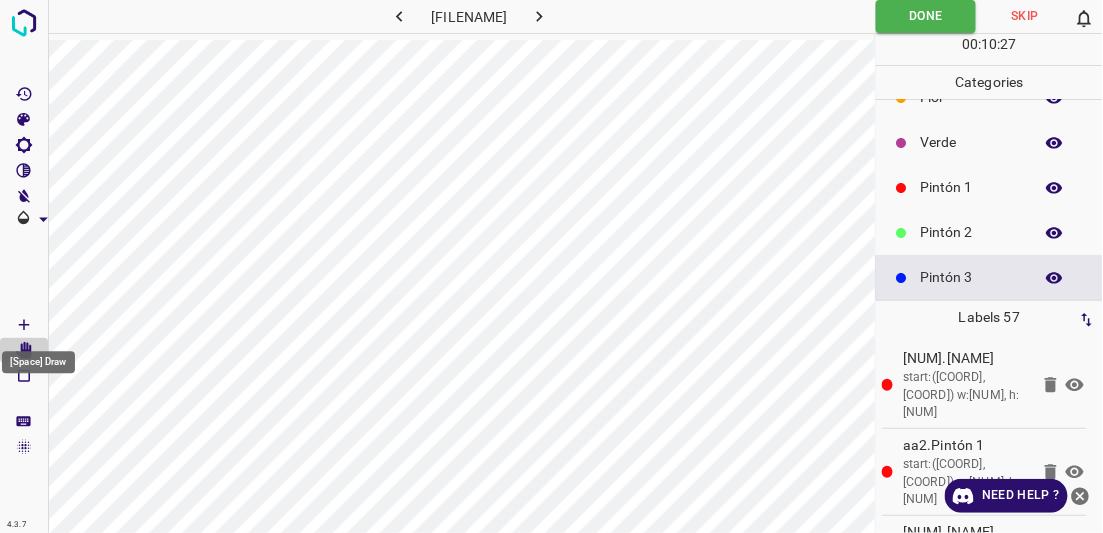 click 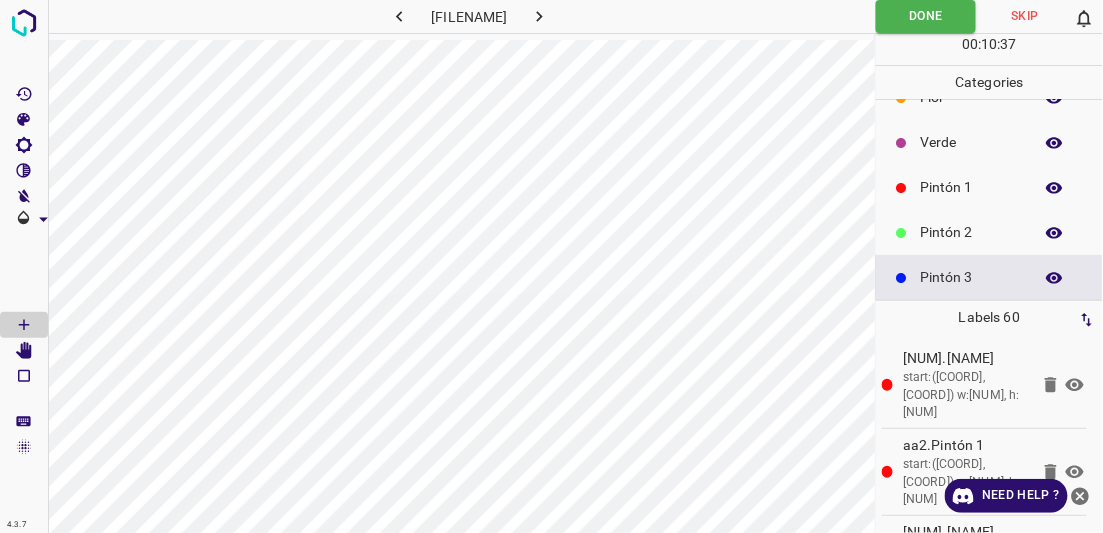 click on "[NUM].[NUM] [FILENAME] Done Skip [NUM] [NUM] : [NUM] : [NUM] Categories [NAME] [NAME] [NAME] [NAME] [NAME] [NAME] Labels   [NUM] [NUM].[NAME]
start:([COORD], [COORD])
w:[NUM], h:[NUM]
[NUM].[NAME]
start:([COORD], [COORD])
w:[NUM], h:[NUM]
[NUM].[NAME]
start:([COORD], [COORD])
w:[NUM], h:[NUM]
[NUM].[NAME]
start:([COORD], [COORD])
w:[NUM], h:[NUM]
[NUM].[NAME]
start:([COORD], [COORD])
w:[NUM], h:[NUM]
[NUM].[NAME]
start:([COORD], [COORD])
w:[NUM], h:[NUM]
[NUM].[NAME]
start:([COORD], [COORD])
w:[NUM], h:[NUM]
[NUM].[NAME]
start:([COORD], [COORD])
w:[NUM], h:[NUM]
[NUM].[NAME]
start:([COORD], [COORD])
w:[NUM], h:[NUM]
[NUM].[NAME]
start:([COORD], [COORD])
w:[NUM], h:[NUM]
[NUM].[NAME]
start:([COORD], [COORD])
w:[NUM], h:[NUM]
[NUM].[NAME] [NUM].[NAME] [NUM].[NAME] [NUM].[NAME]" at bounding box center (551, 266) 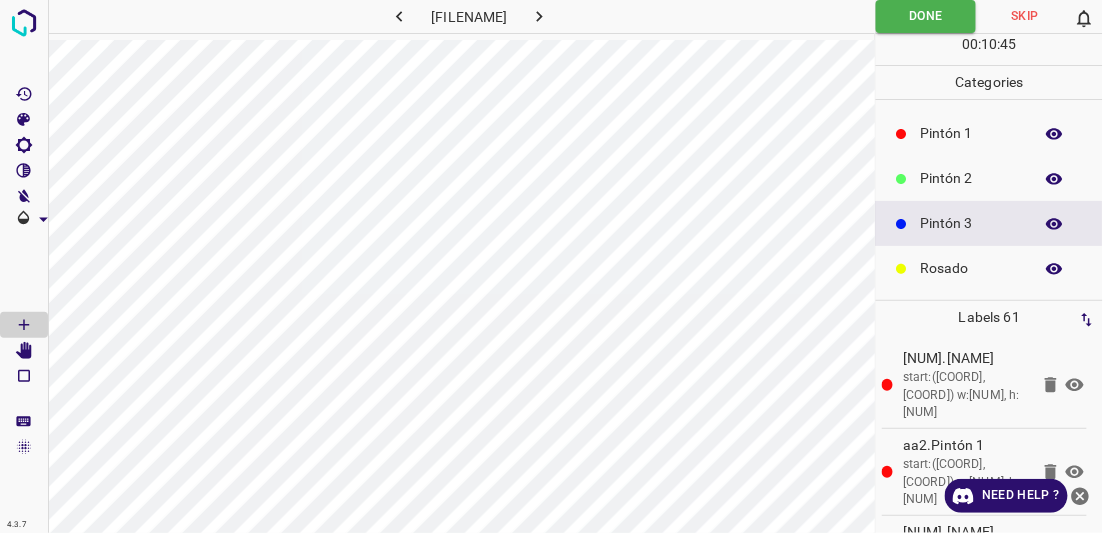 scroll, scrollTop: 103, scrollLeft: 0, axis: vertical 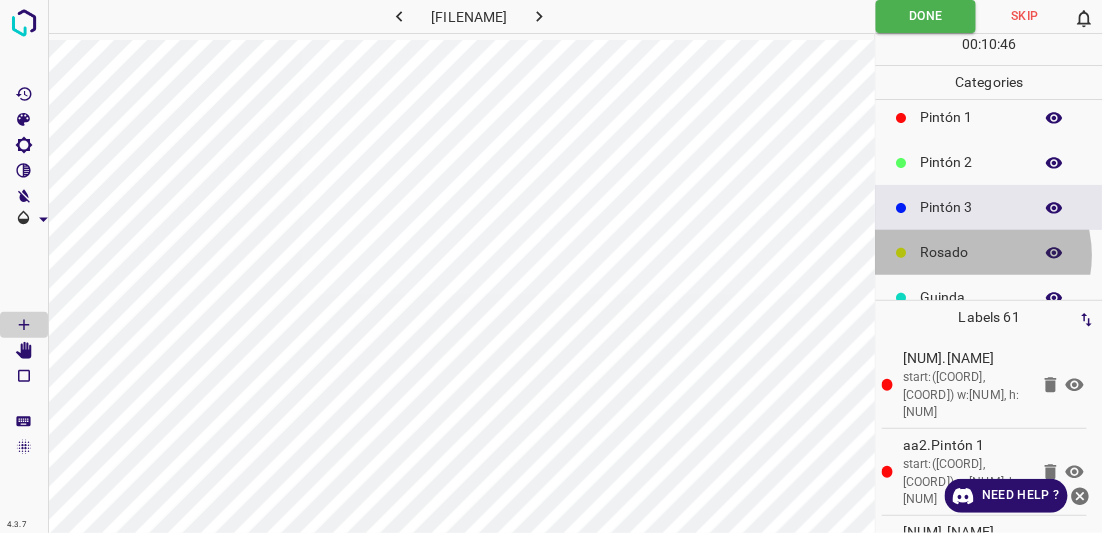 click on "Rosado" at bounding box center [972, 252] 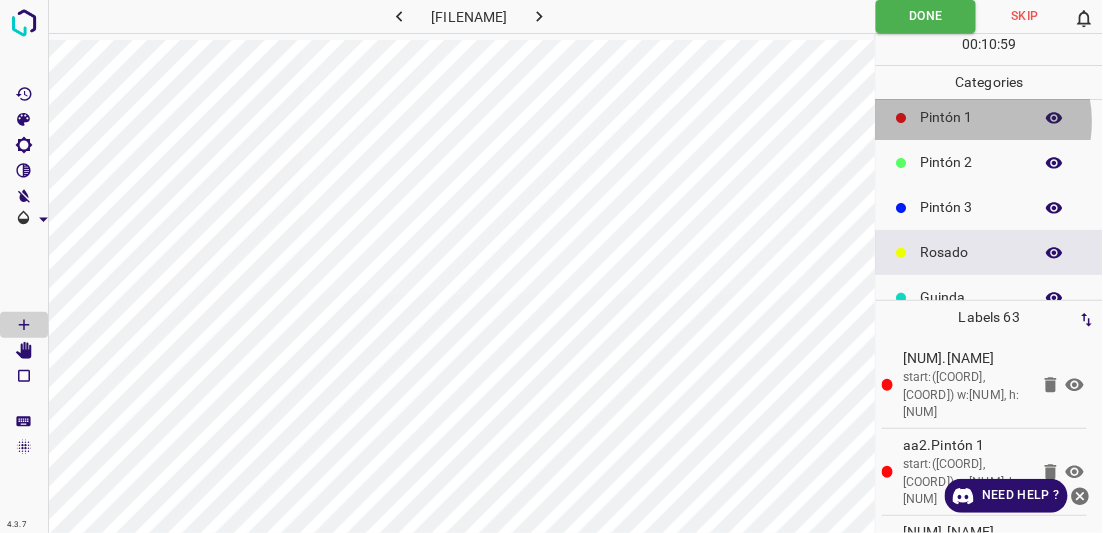 click on "Pintón 1" at bounding box center [972, 117] 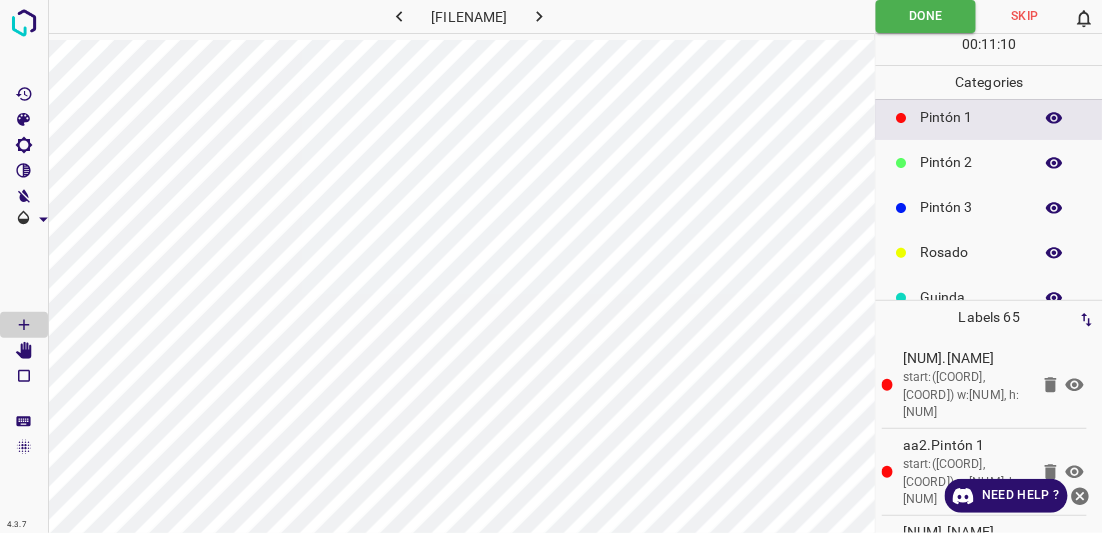 click on "Pintón 2" at bounding box center (972, 162) 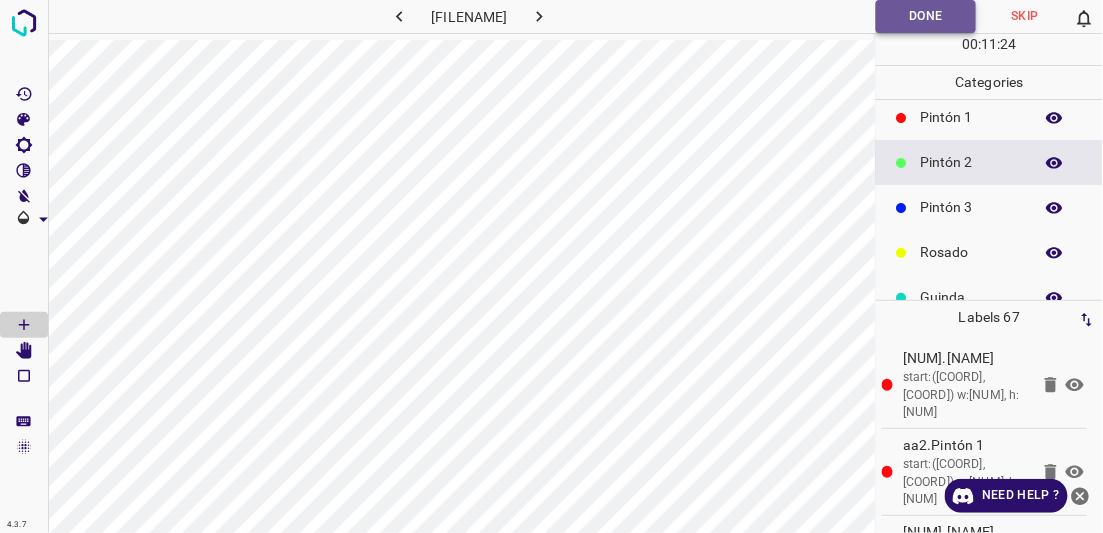 click on "Done" at bounding box center (926, 16) 